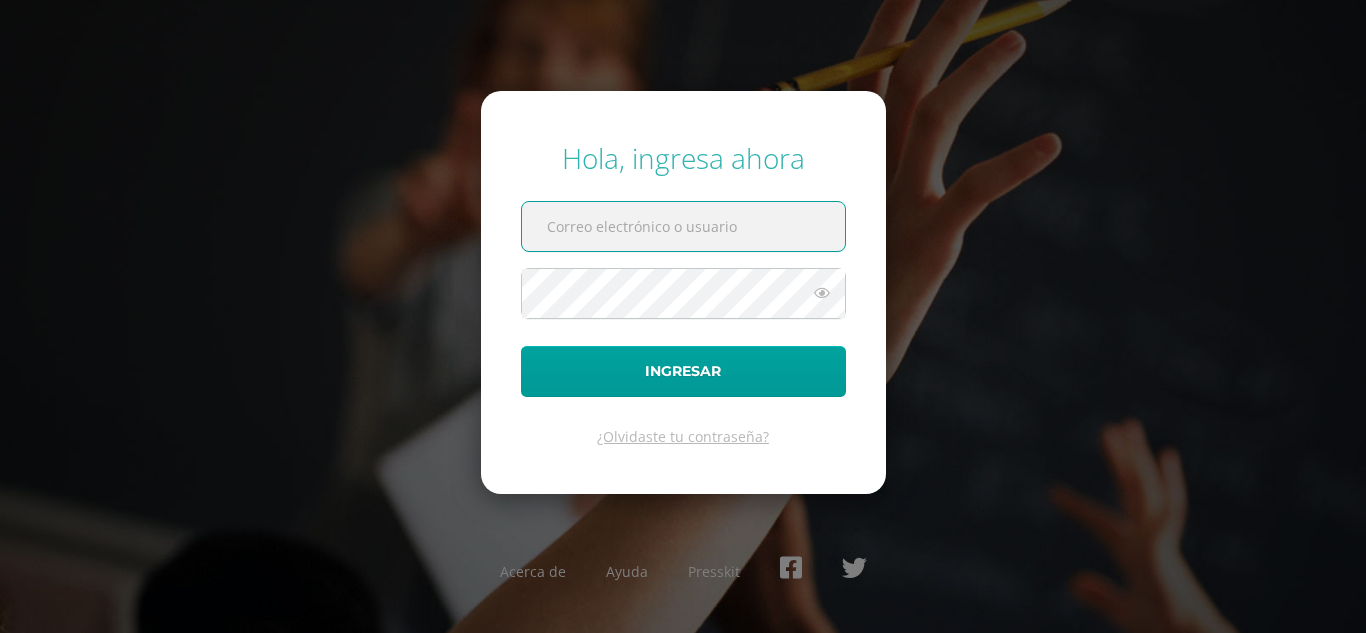scroll, scrollTop: 0, scrollLeft: 0, axis: both 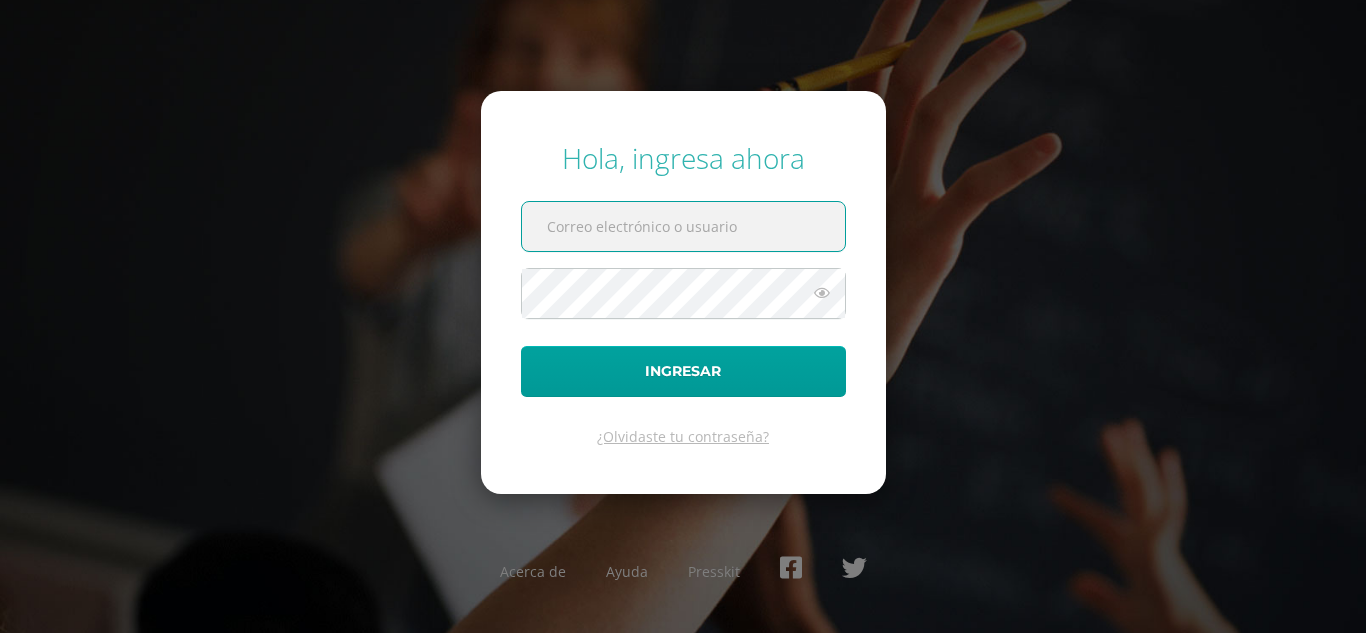 type on "[EMAIL_ADDRESS][DOMAIN_NAME]" 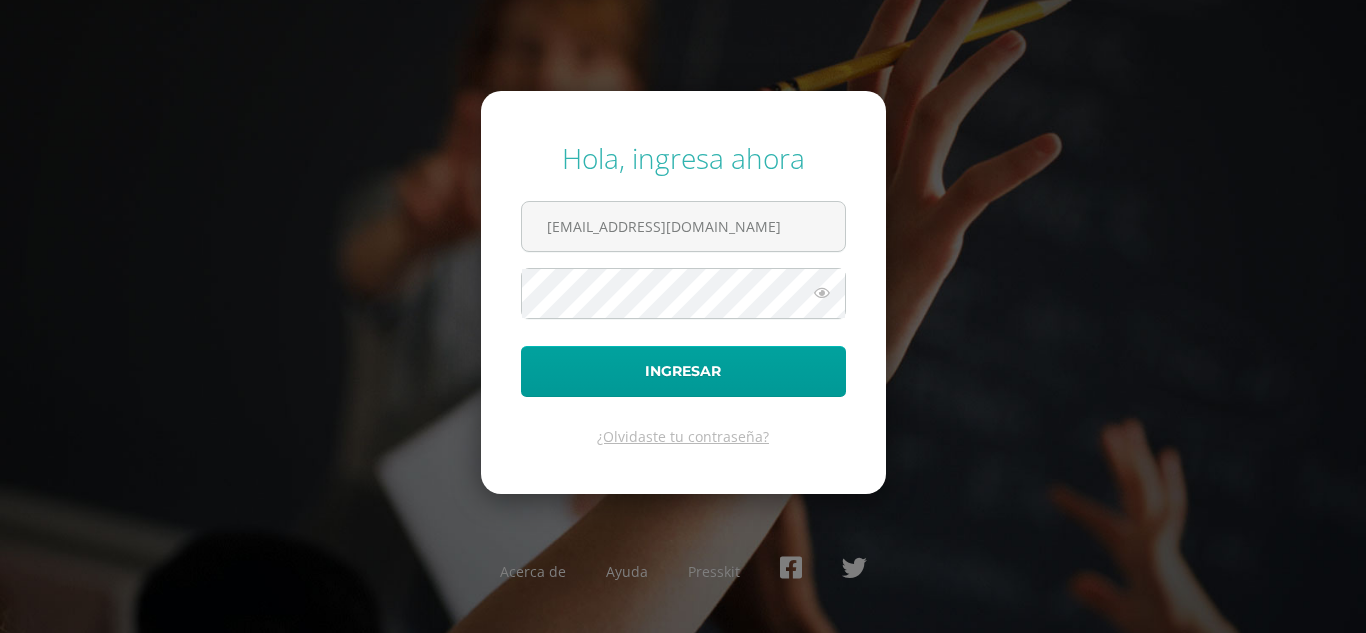 click on "Hola, ingresa ahora  20190982@liceoguatemala.edu.gt Ingresar ¿Olvidaste tu contraseña?" at bounding box center [683, 292] 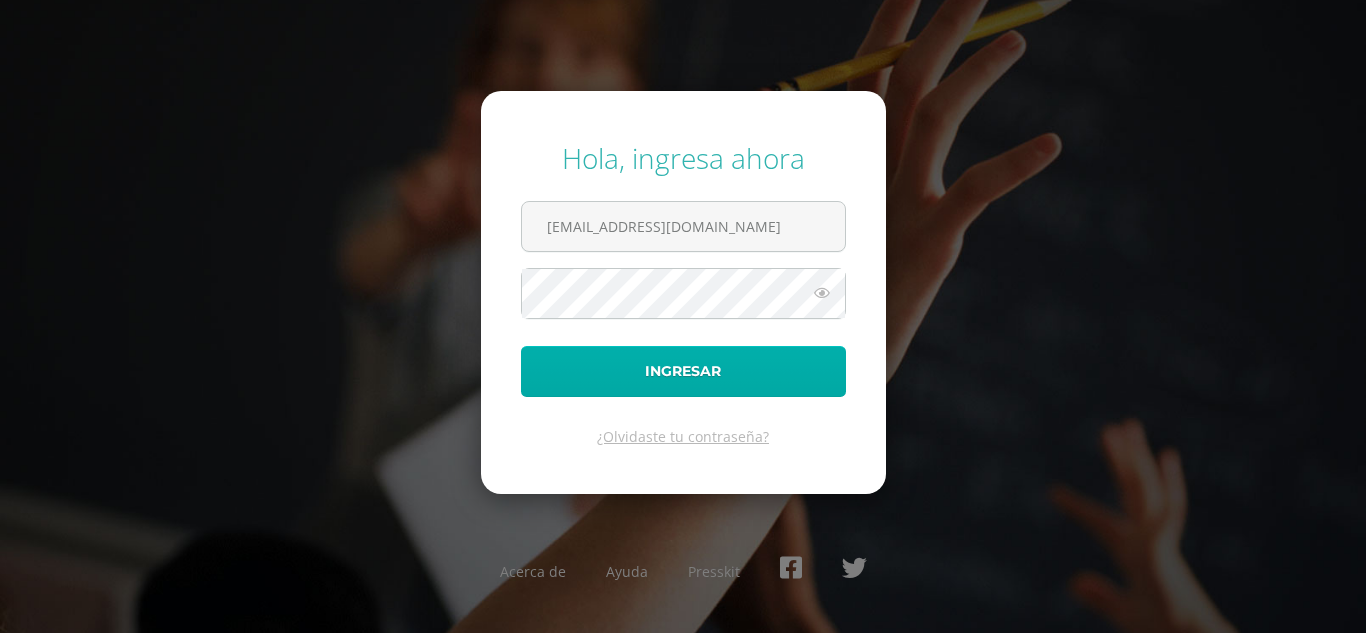 drag, startPoint x: 765, startPoint y: 335, endPoint x: 747, endPoint y: 356, distance: 27.658634 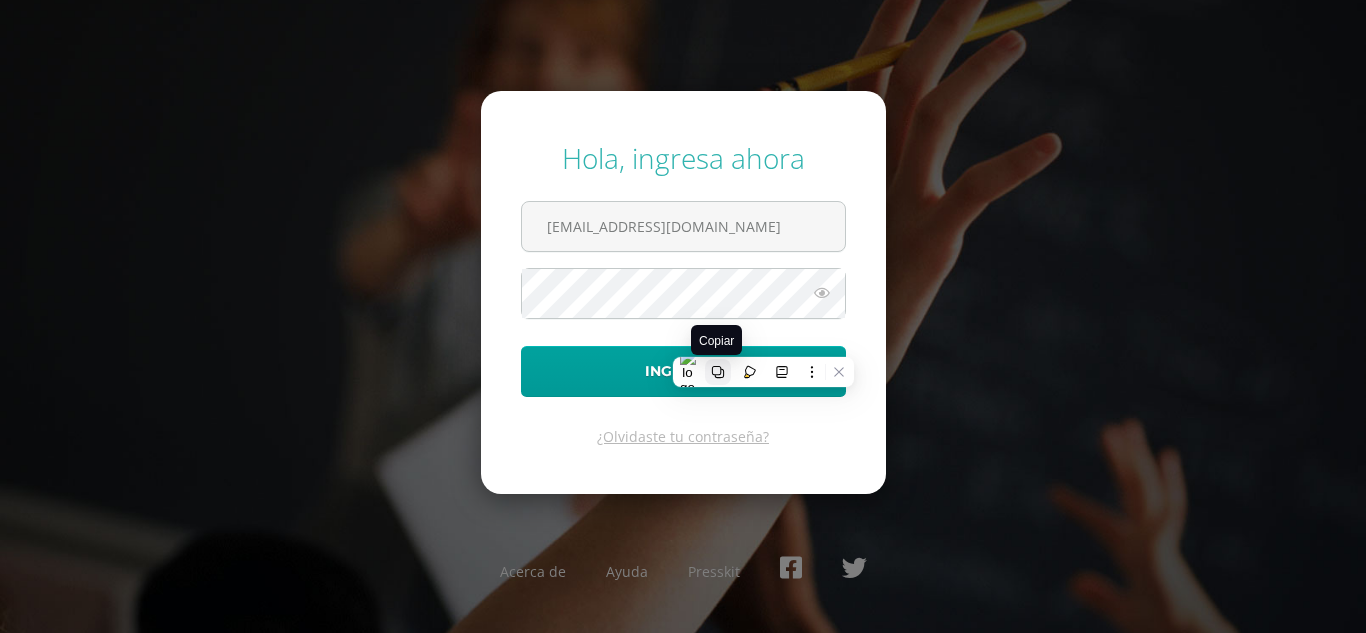 click at bounding box center (718, 372) 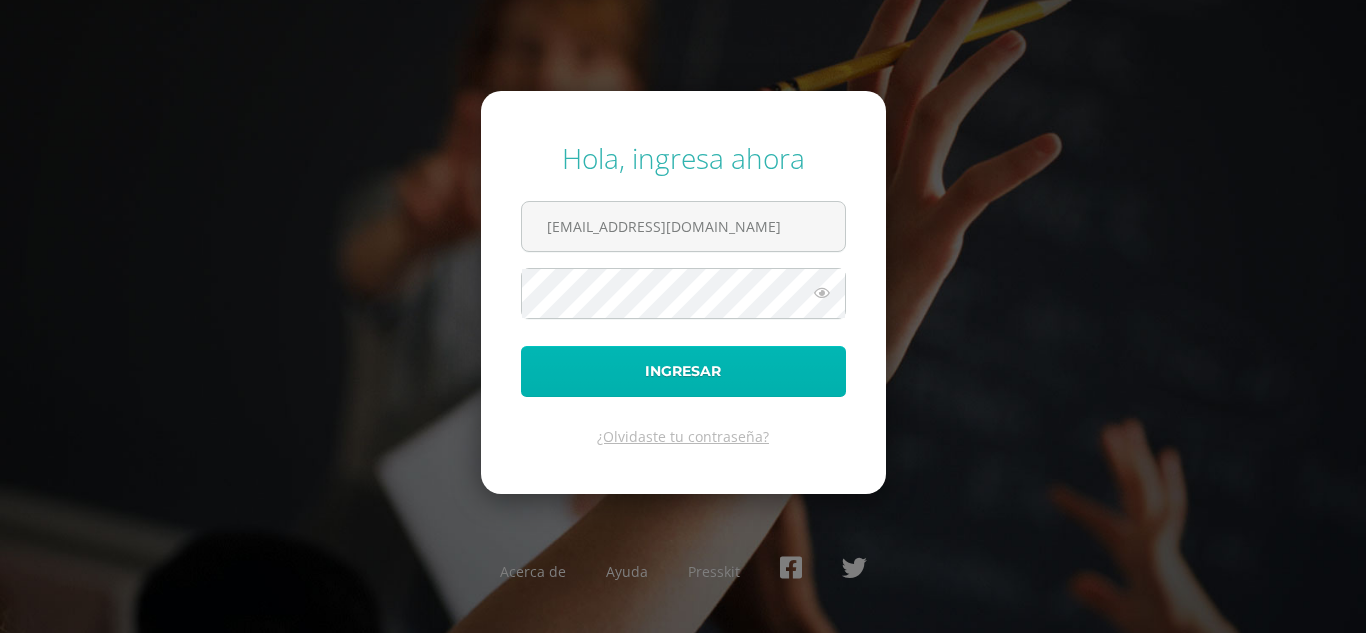 click on "Ingresar" at bounding box center (683, 371) 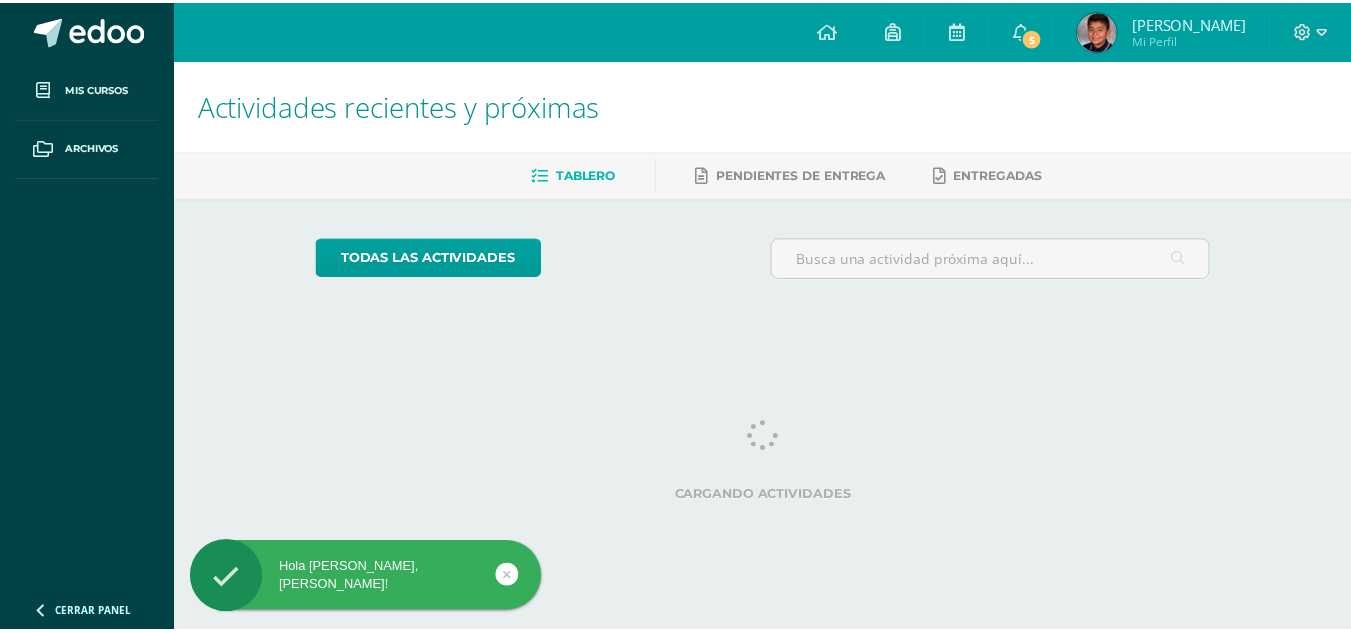 scroll, scrollTop: 0, scrollLeft: 0, axis: both 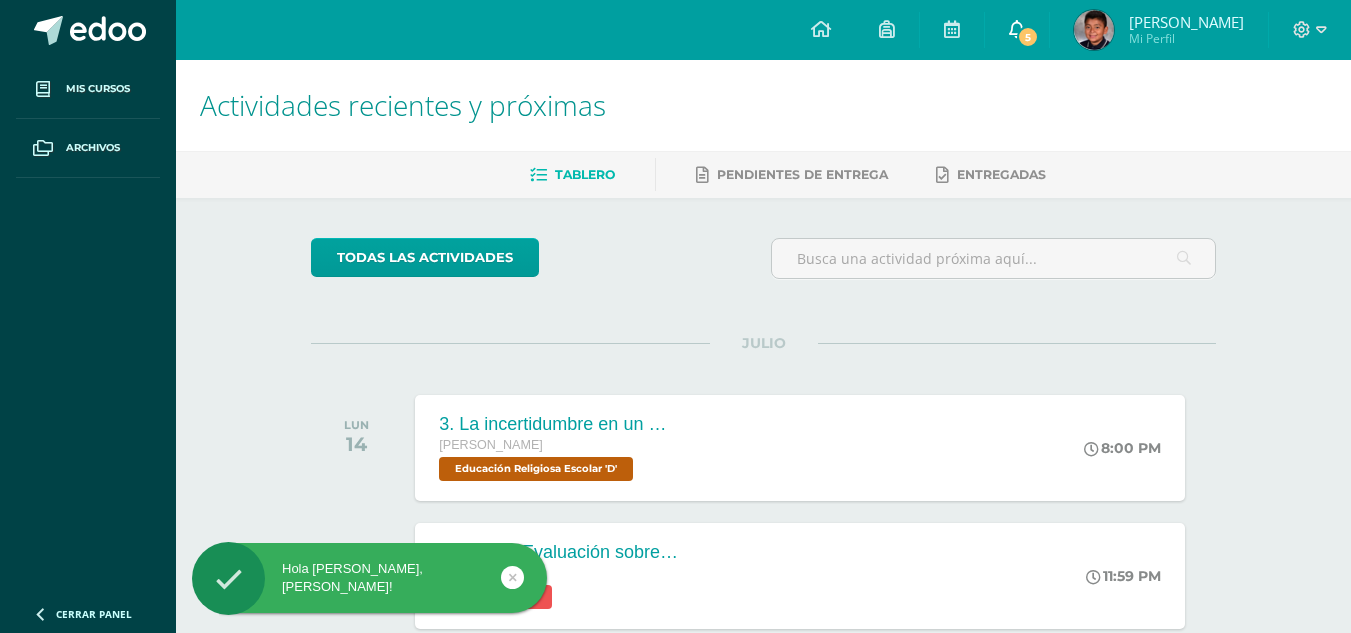 click on "5" at bounding box center (1028, 37) 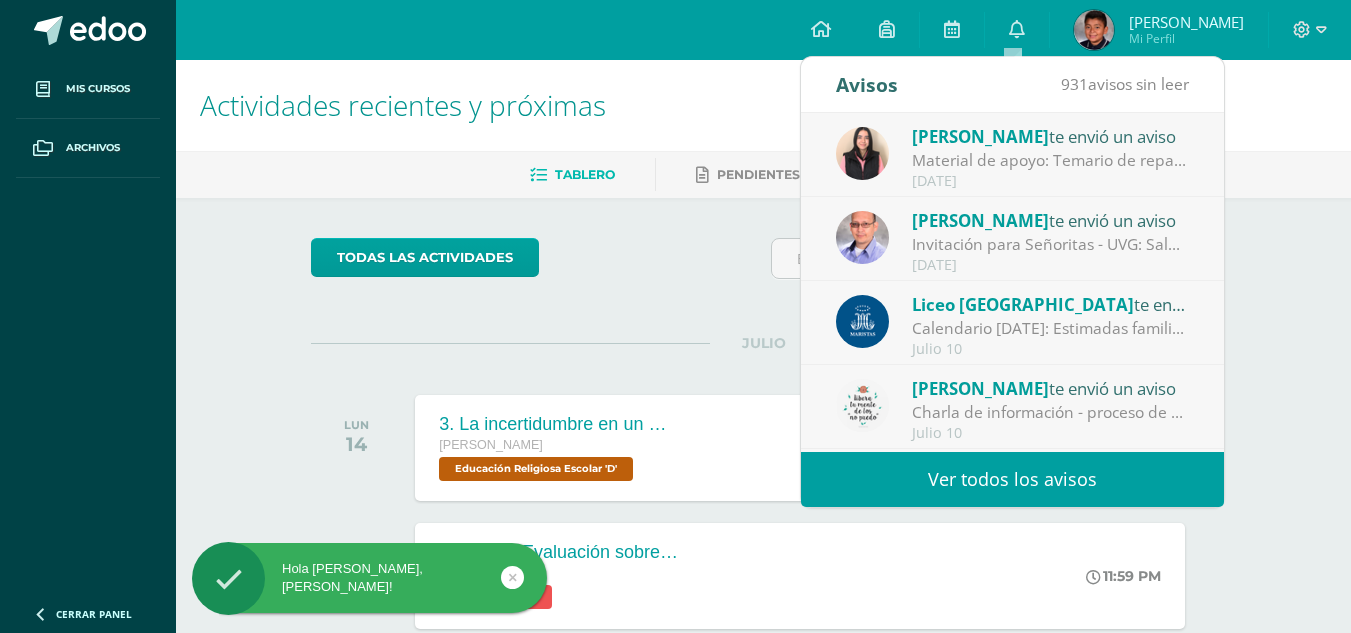 click on "Material de apoyo: Temario de repaso para las evaluaciones 3.1 :
Revisar el canal general de Teams de "Matemáticas" y del "Laboratorio de matemáticas", recuerde que desde el [DATE][PERSON_NAME] están subidas las fechas en notebook de las actividades de punteo, adicional se les recordó el [DATE] 09 de forma presencial. El día de su evaluación 3.1 se les dará el bloque de la [DATE] para repasar en clase.
Además, deben llevar un dispositivo adecuado (laptop o tablet) para realizar la evaluación 3.1 en línea.
No se permitirá el uso de teléfonos celulares para esta actividad." at bounding box center (1051, 160) 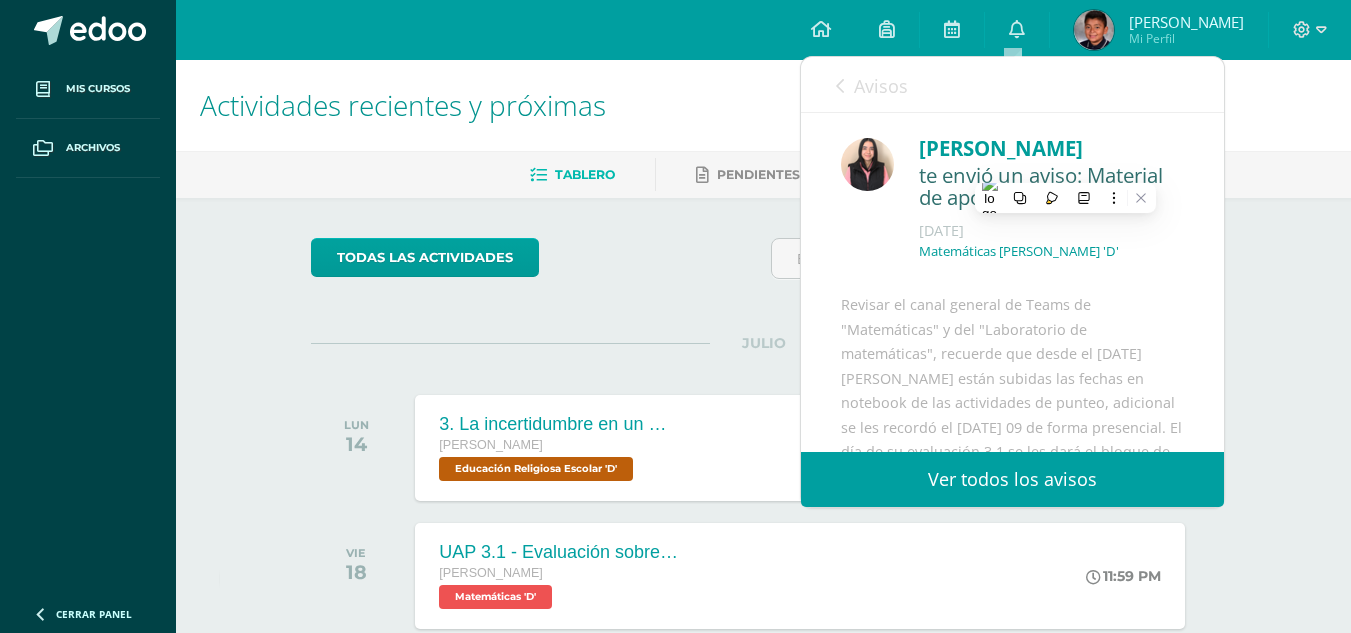 click on "Bercy Zelada
te envió un aviso: Material de apoyo: Temario de repaso para las evaluaciones 3.1
Julio 11
Matemáticas Quinto Bachillerato 'D'
Revisar el canal general de Teams de "Matemáticas" y del "Laboratorio de matemáticas", recuerde que desde el 09 de junio están subidas las fechas en notebook de las actividades de punteo, adicional se les recordó el martes 09 de forma presencial. El día de su evaluación 3.1 se les dará el bloque de la mañana para repasar en clase.  Además, deben llevar un dispositivo adecuado (laptop o tablet) para realizar la evaluación 3.1 en línea. No se permitirá el uso de teléfonos celulares para esta actividad." at bounding box center (1012, 470) 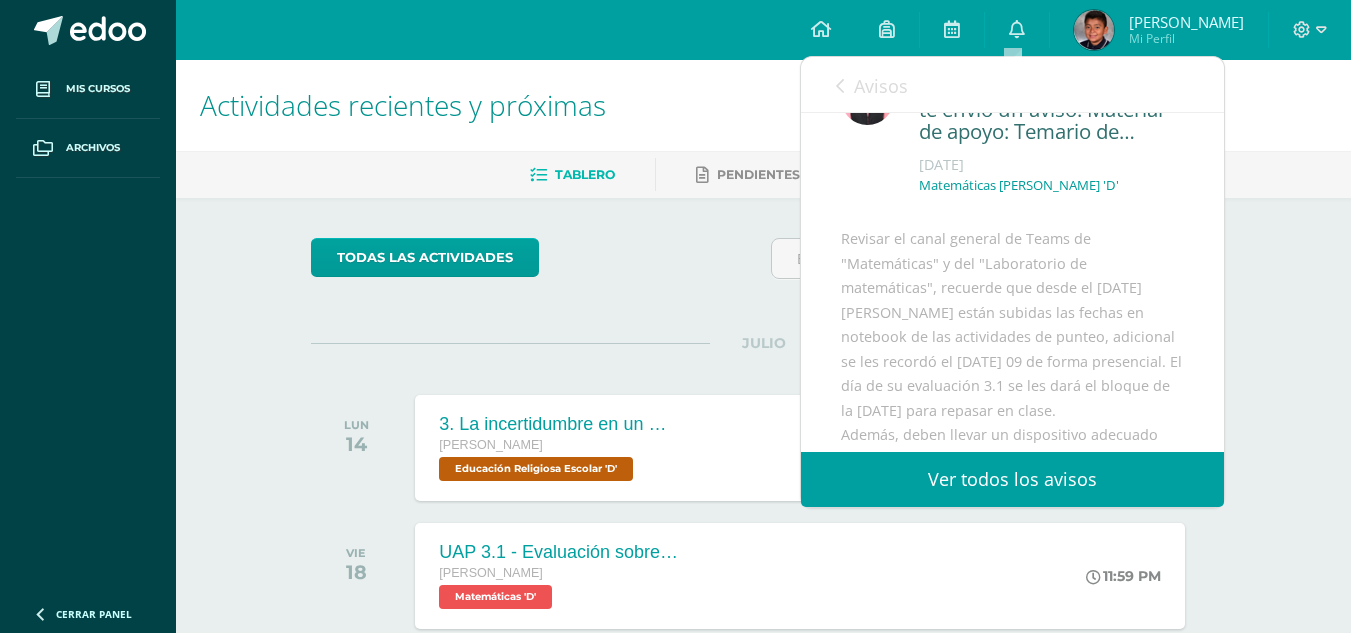 scroll, scrollTop: 100, scrollLeft: 0, axis: vertical 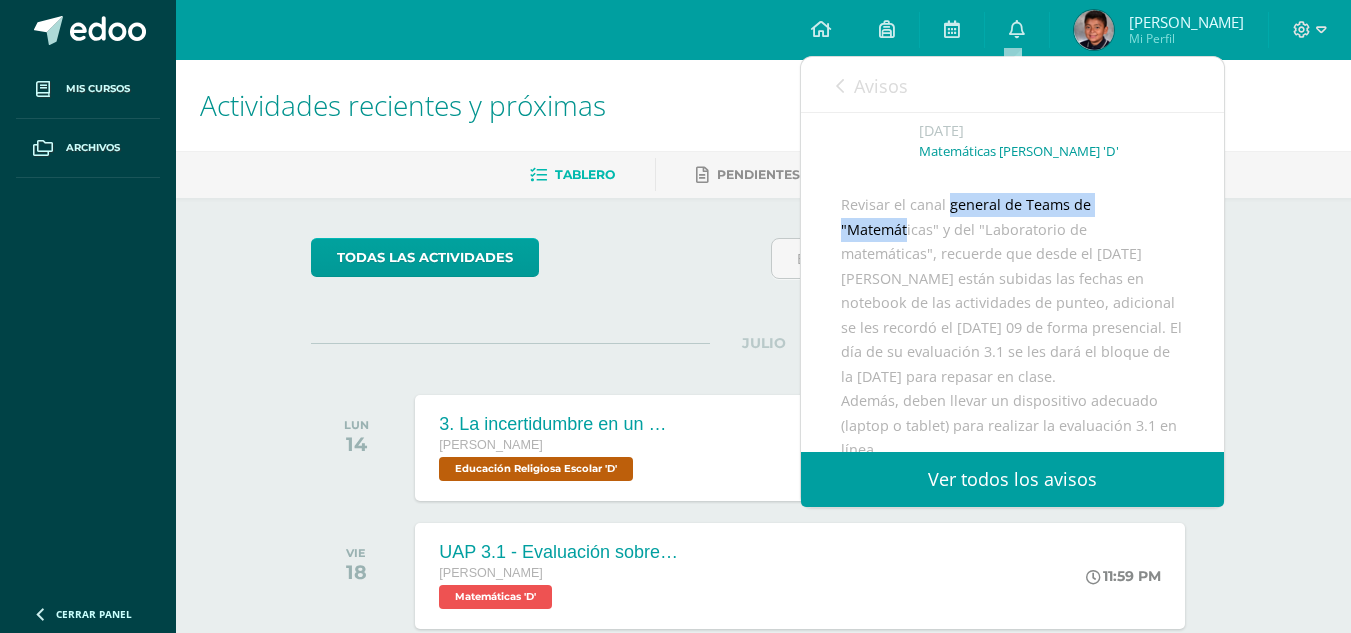 drag, startPoint x: 981, startPoint y: 224, endPoint x: 1094, endPoint y: 220, distance: 113.07078 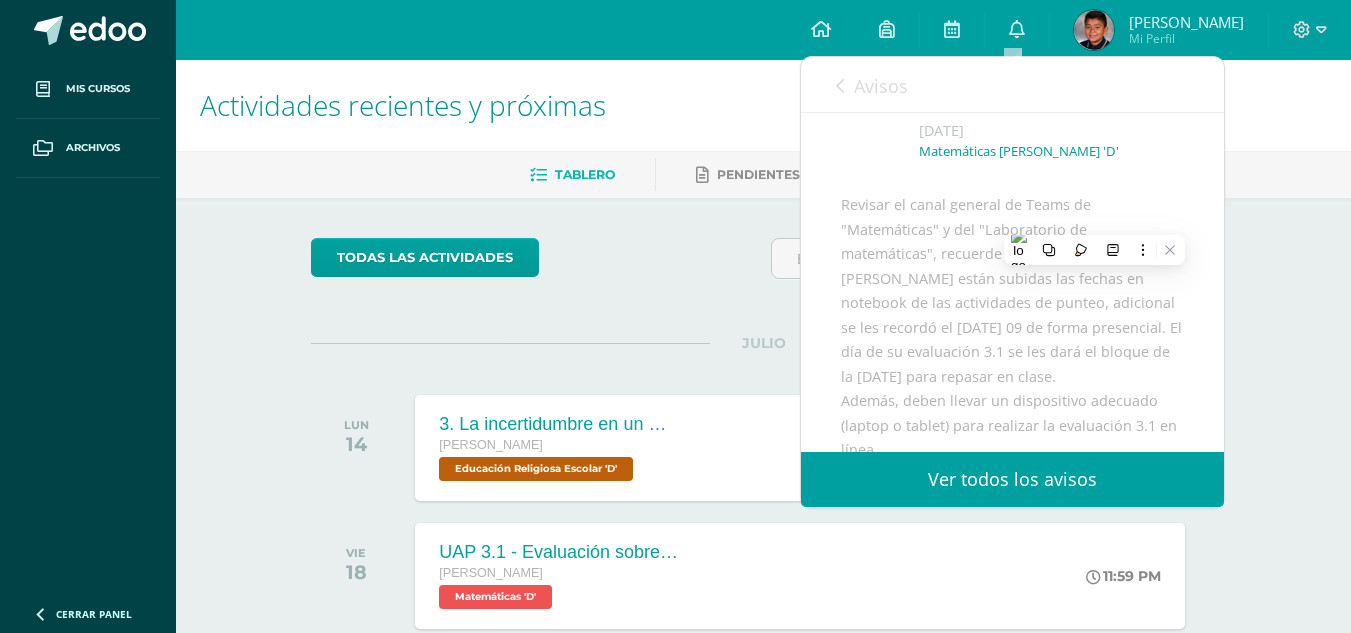 click on "Revisar el canal general de Teams de "Matemáticas" y del "Laboratorio de matemáticas", recuerde que desde el 09 de junio están subidas las fechas en notebook de las actividades de punteo, adicional se les recordó el martes 09 de forma presencial. El día de su evaluación 3.1 se les dará el bloque de la mañana para repasar en clase.  Además, deben llevar un dispositivo adecuado (laptop o tablet) para realizar la evaluación 3.1 en línea. No se permitirá el uso de teléfonos celulares para esta actividad." at bounding box center (1012, 450) 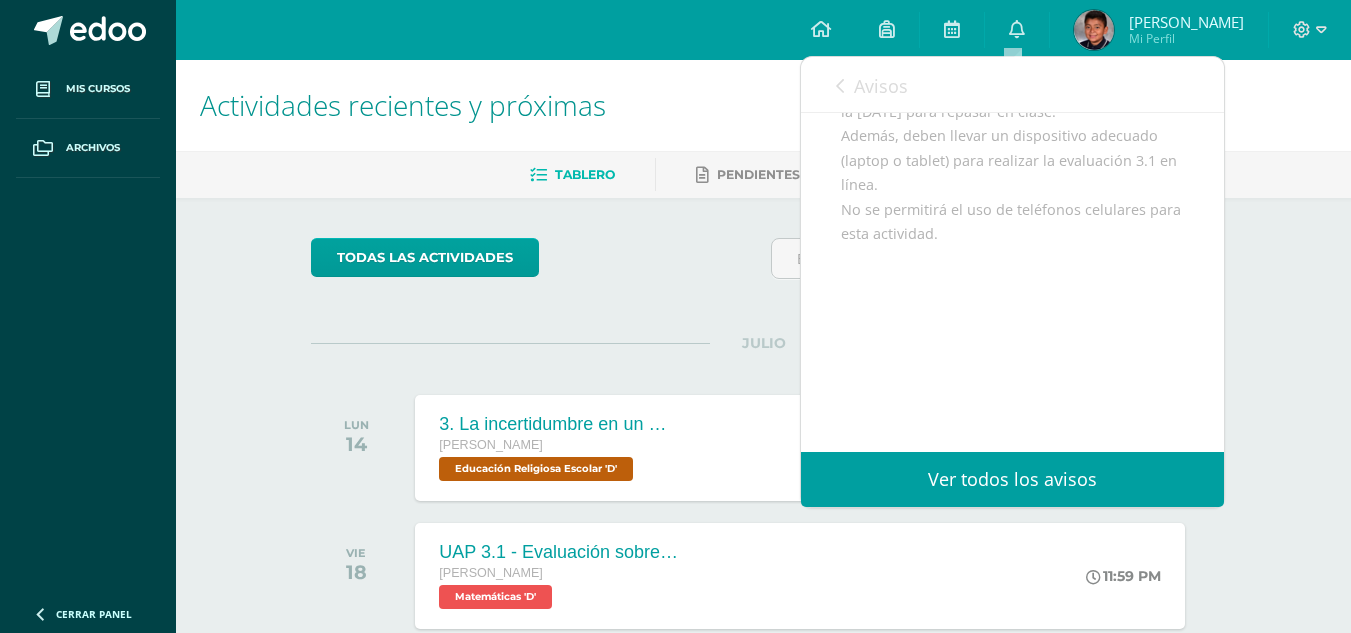 scroll, scrollTop: 400, scrollLeft: 0, axis: vertical 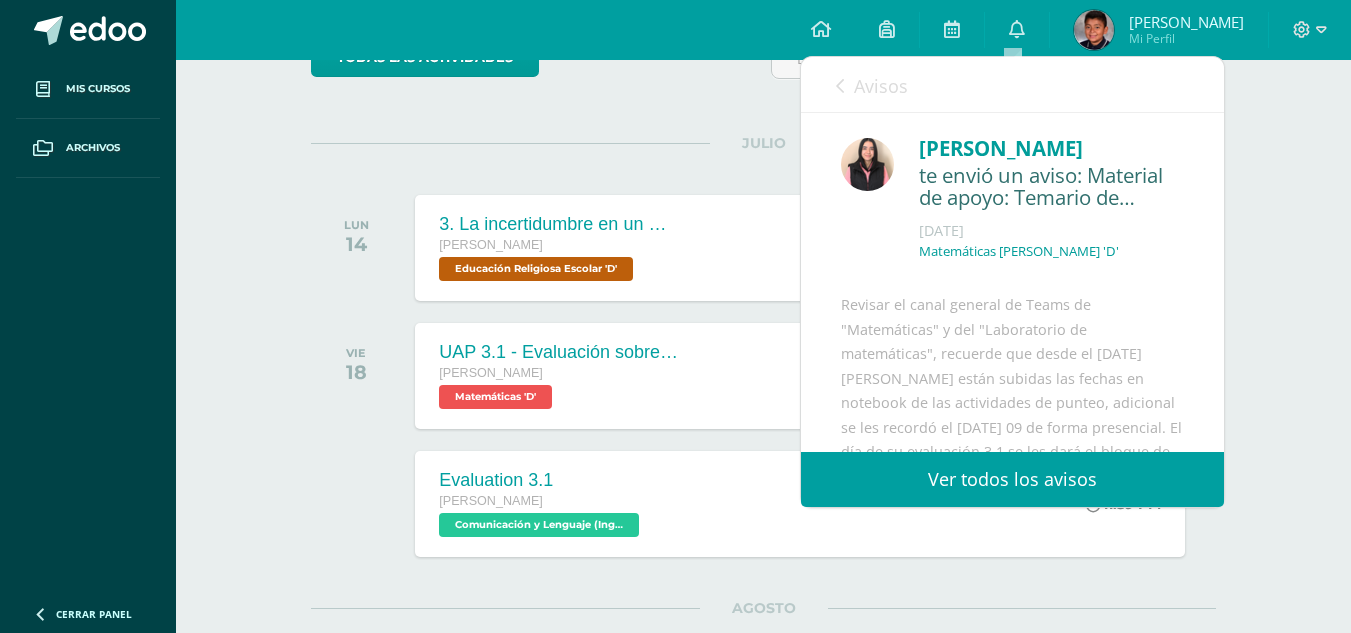 drag, startPoint x: 844, startPoint y: 93, endPoint x: 668, endPoint y: 181, distance: 196.77399 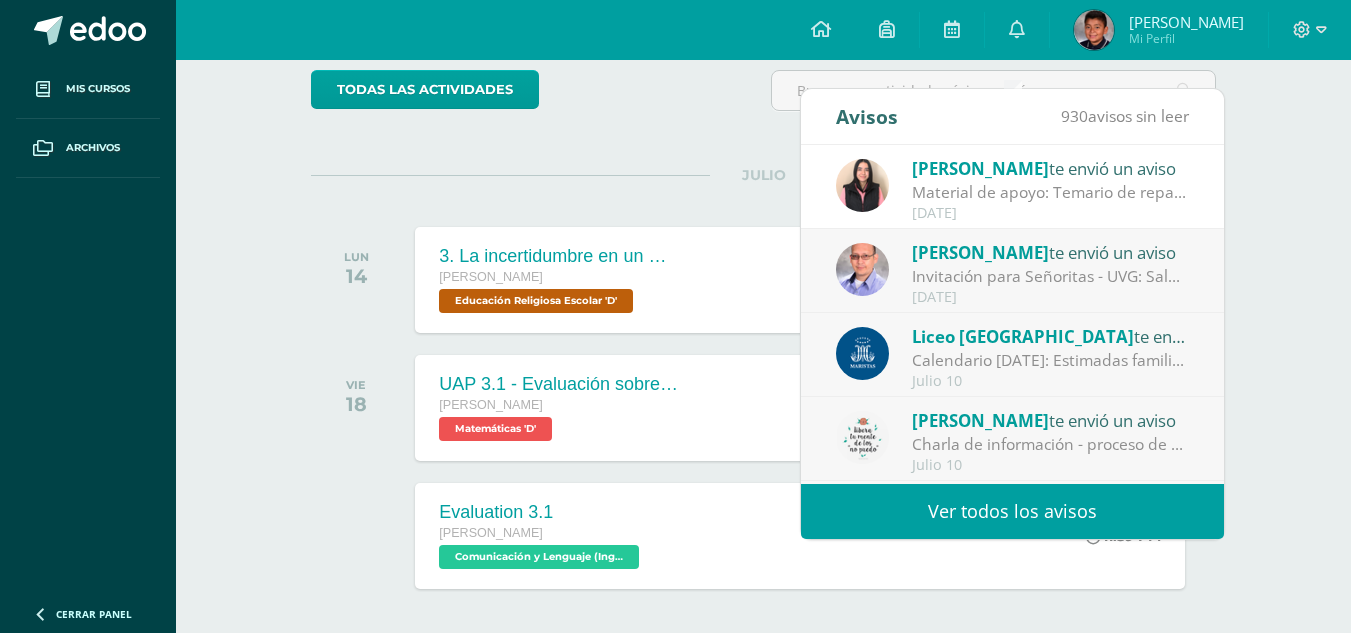 scroll, scrollTop: 0, scrollLeft: 0, axis: both 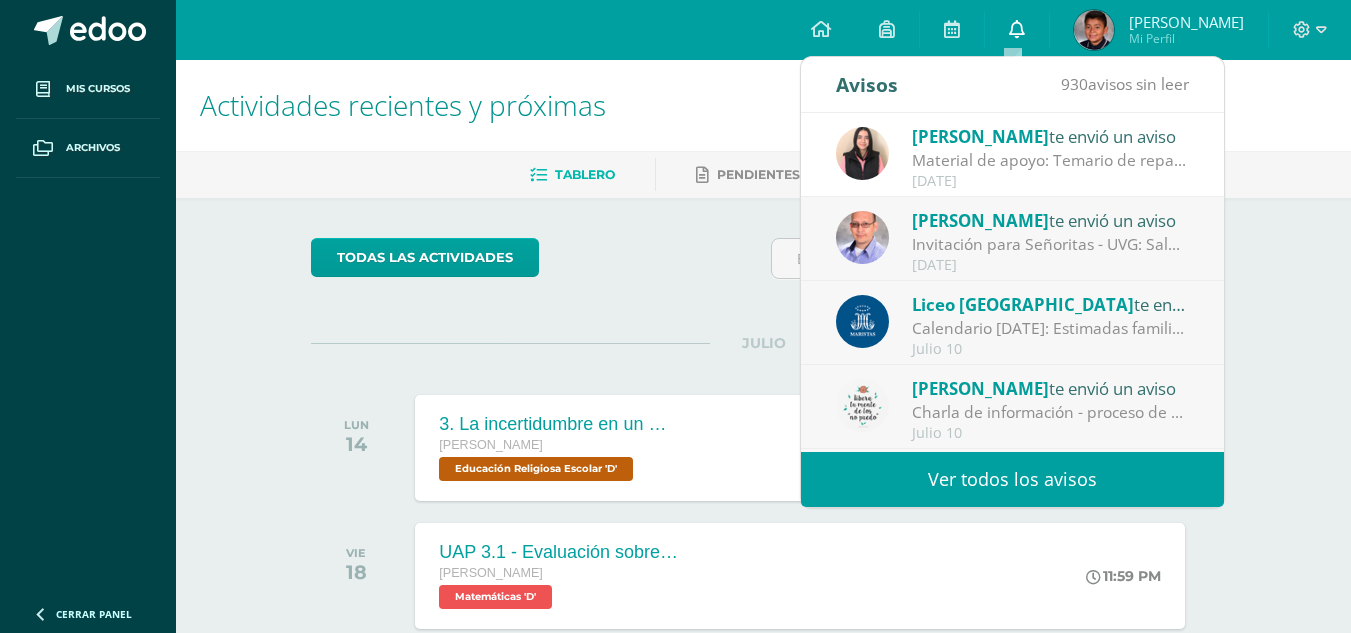 click at bounding box center [1017, 29] 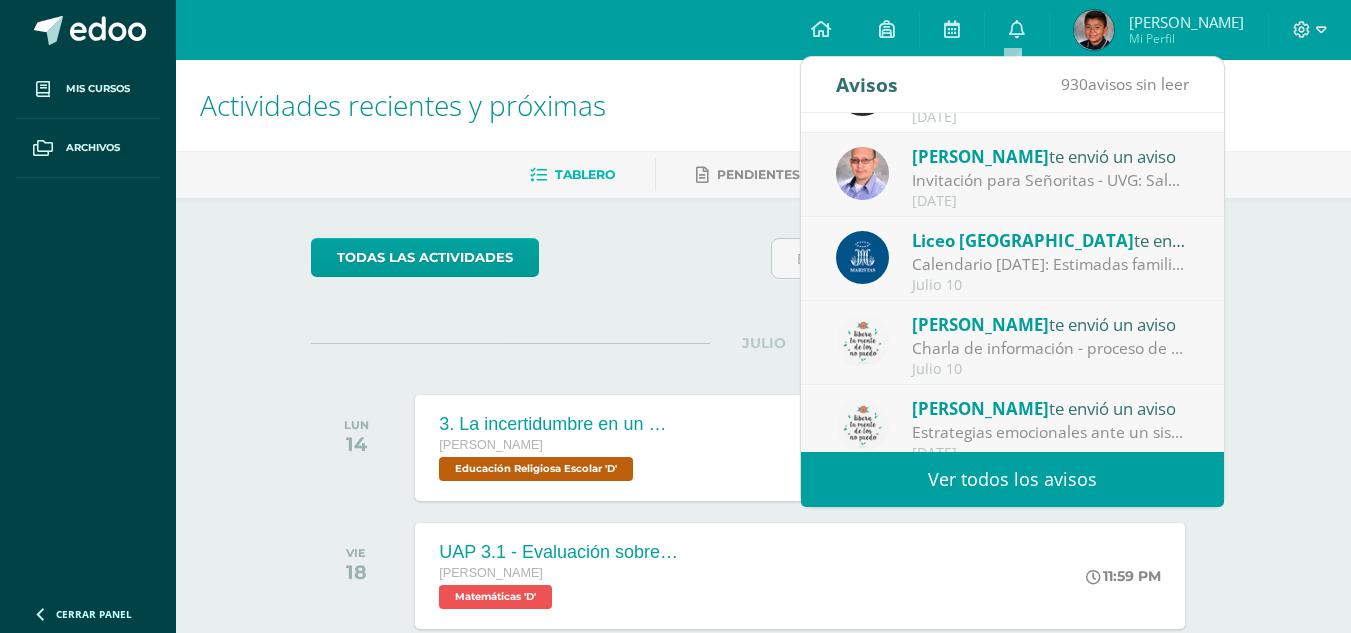scroll, scrollTop: 100, scrollLeft: 0, axis: vertical 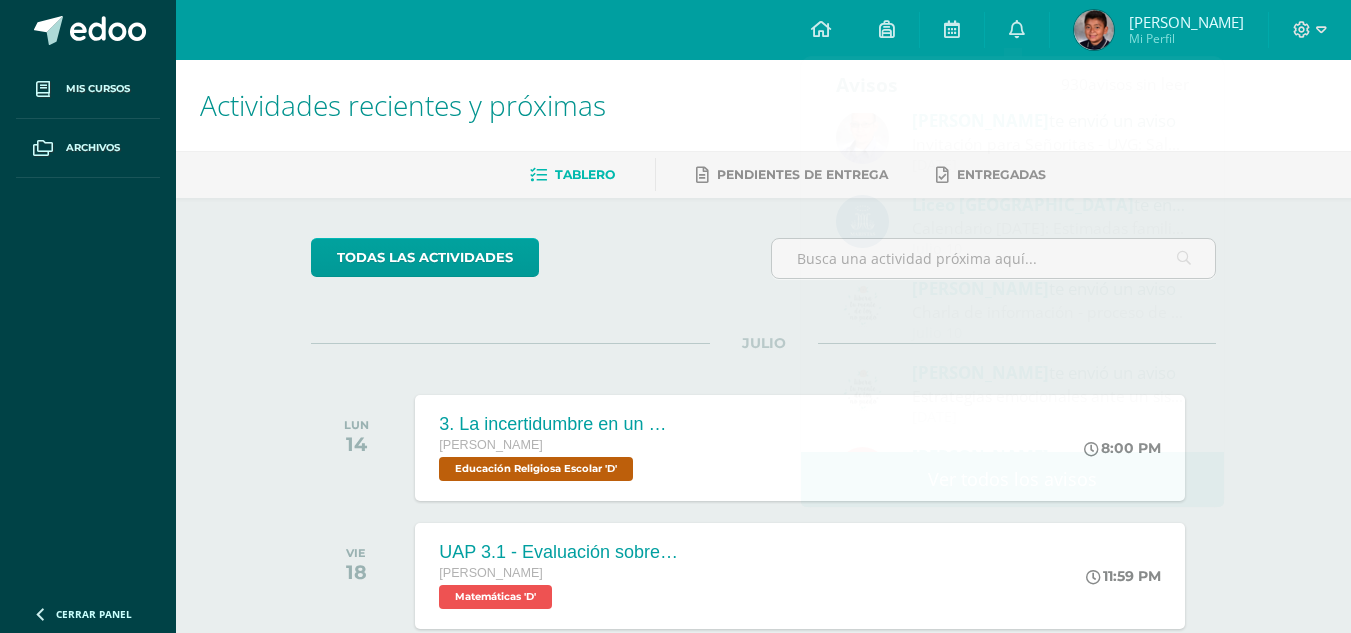 click on "todas las Actividades" at bounding box center (495, 266) 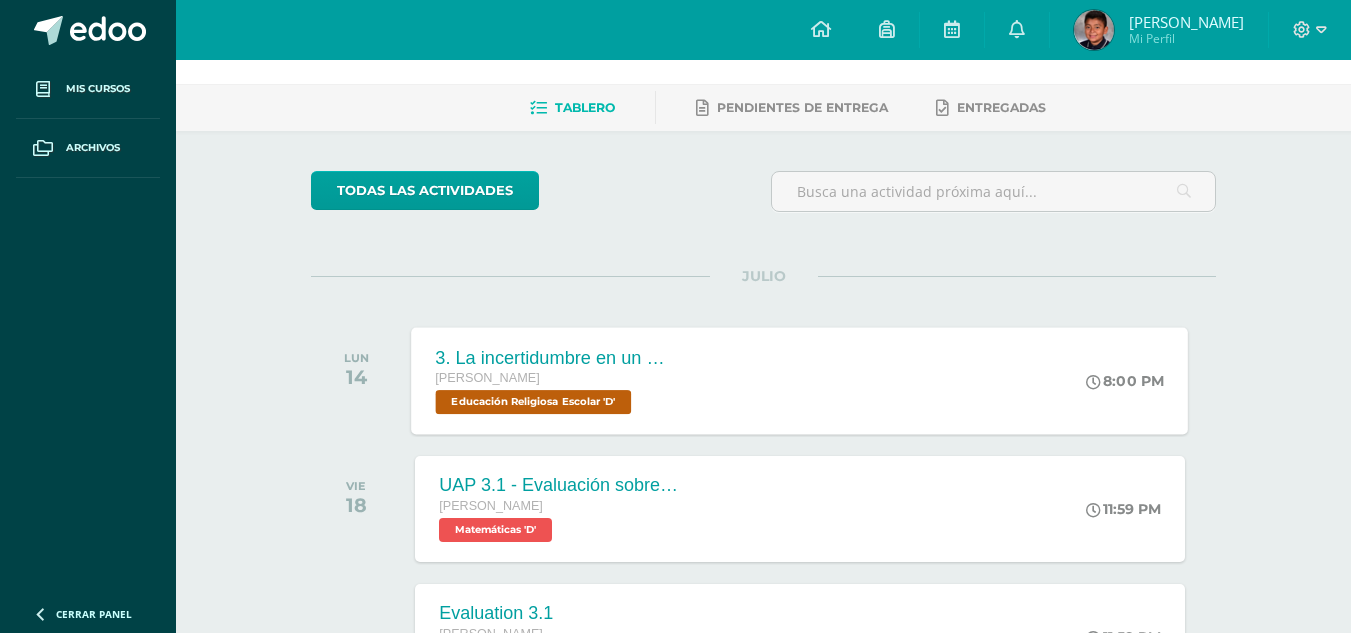 scroll, scrollTop: 100, scrollLeft: 0, axis: vertical 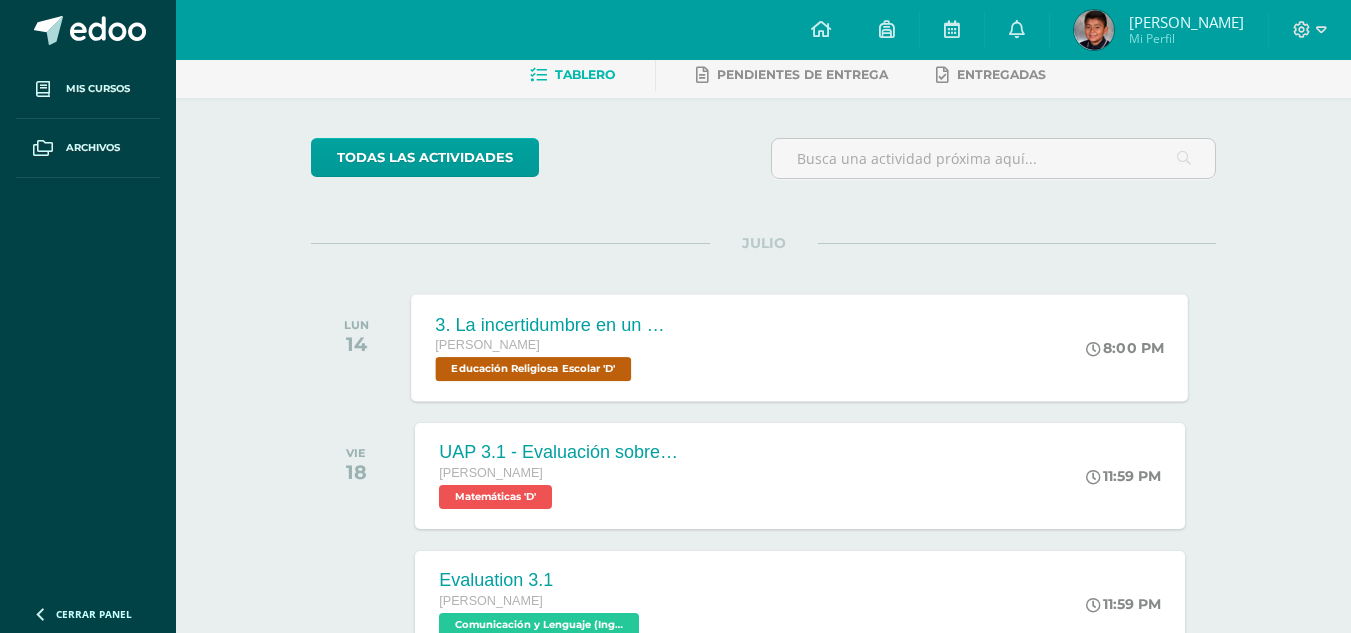 click on "3. La incertidumbre en un mundo cambiante" at bounding box center [557, 324] 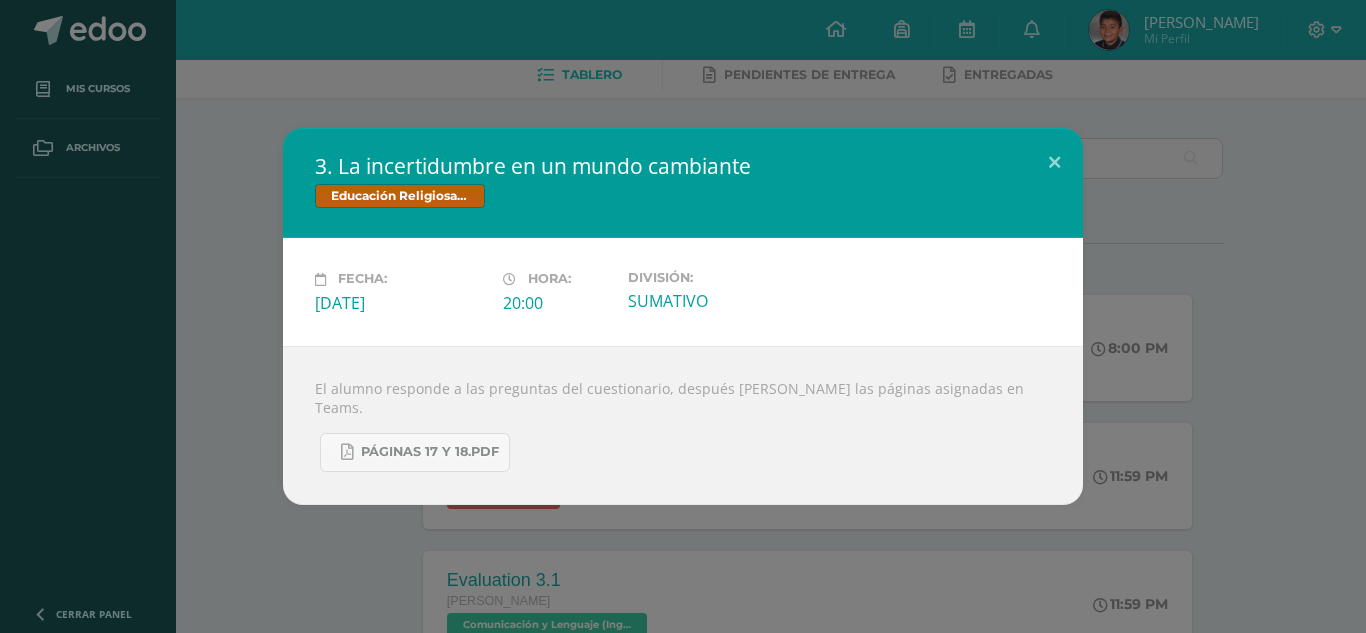 drag, startPoint x: 644, startPoint y: 298, endPoint x: 715, endPoint y: 299, distance: 71.00704 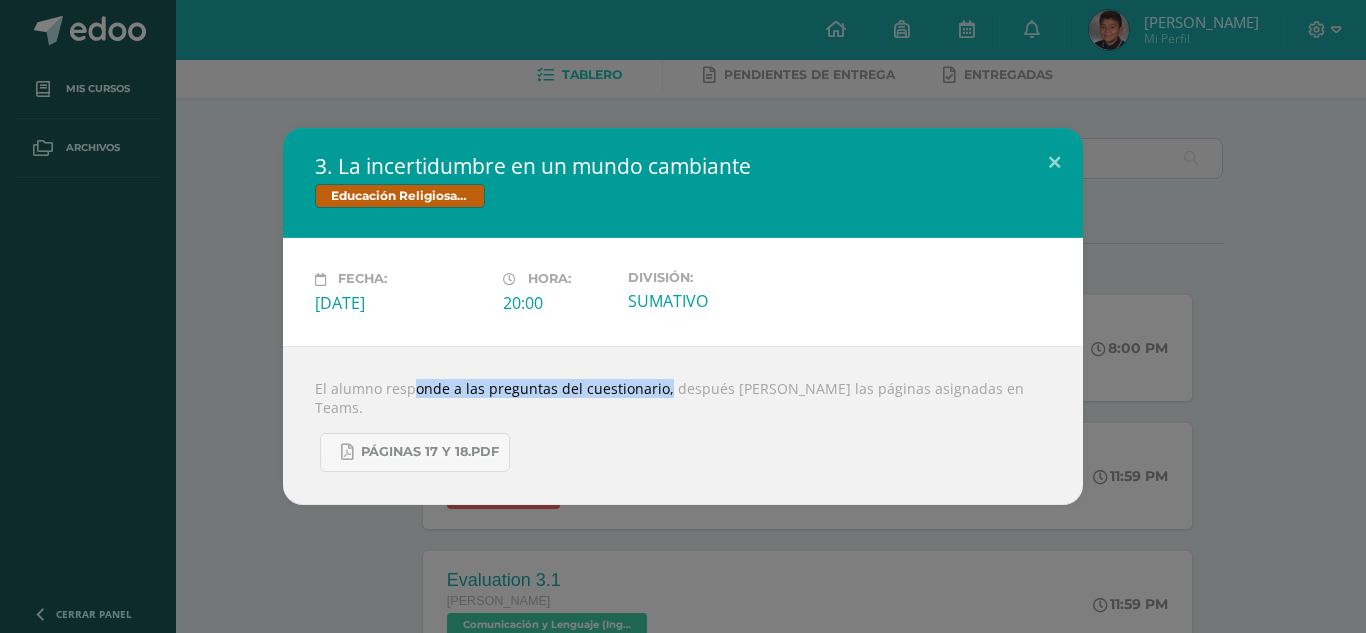 drag, startPoint x: 383, startPoint y: 389, endPoint x: 639, endPoint y: 385, distance: 256.03125 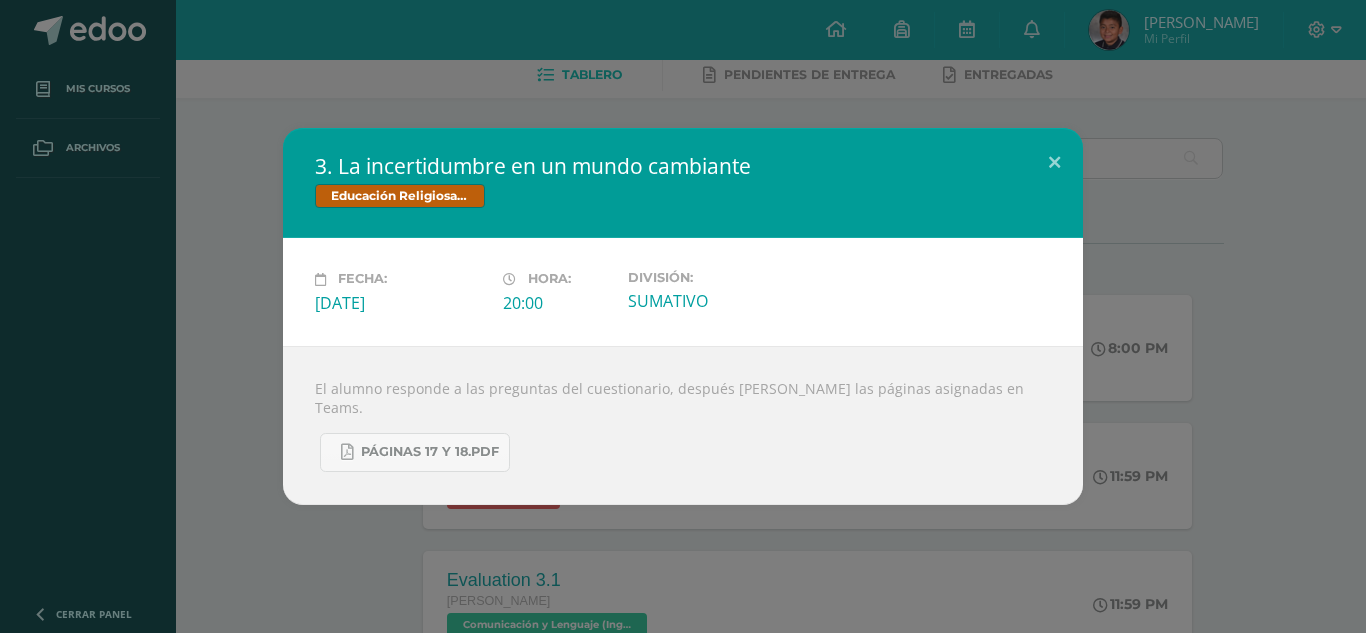 click on "El alumno responde a las preguntas del cuestionario, después de leer las páginas asignadas en Teams.
Páginas 17 y 18.pdf" at bounding box center (683, 425) 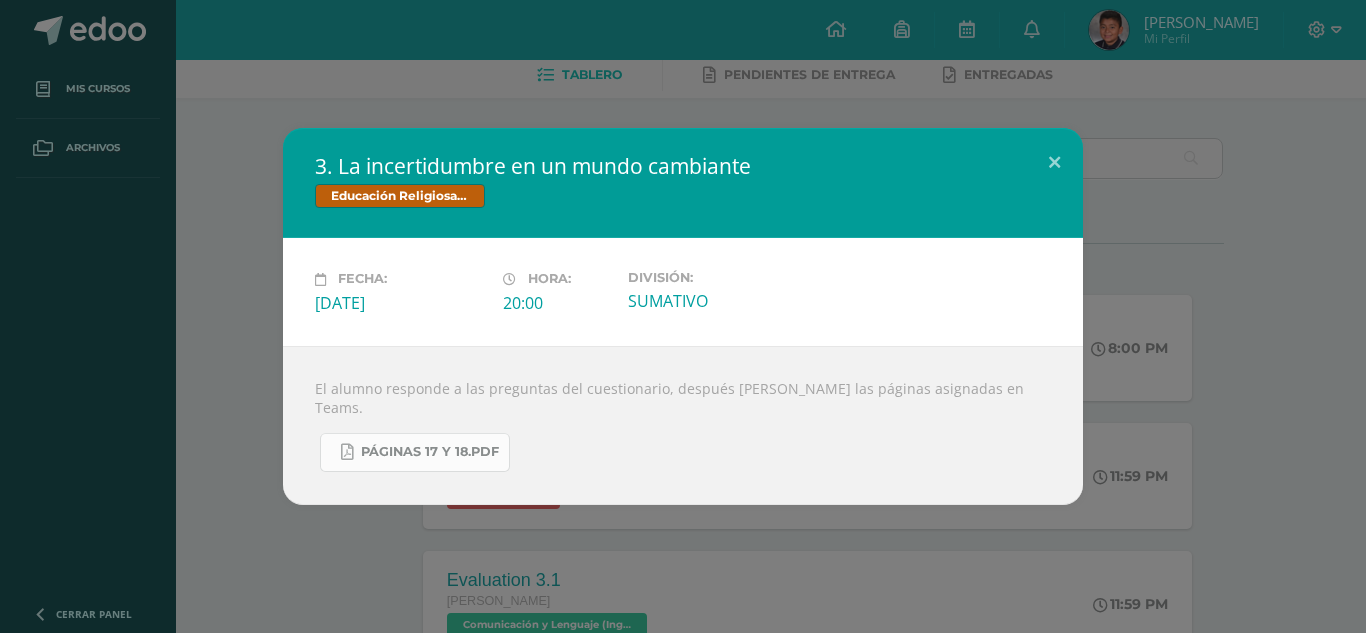 click on "Páginas 17 y 18.pdf" at bounding box center [430, 452] 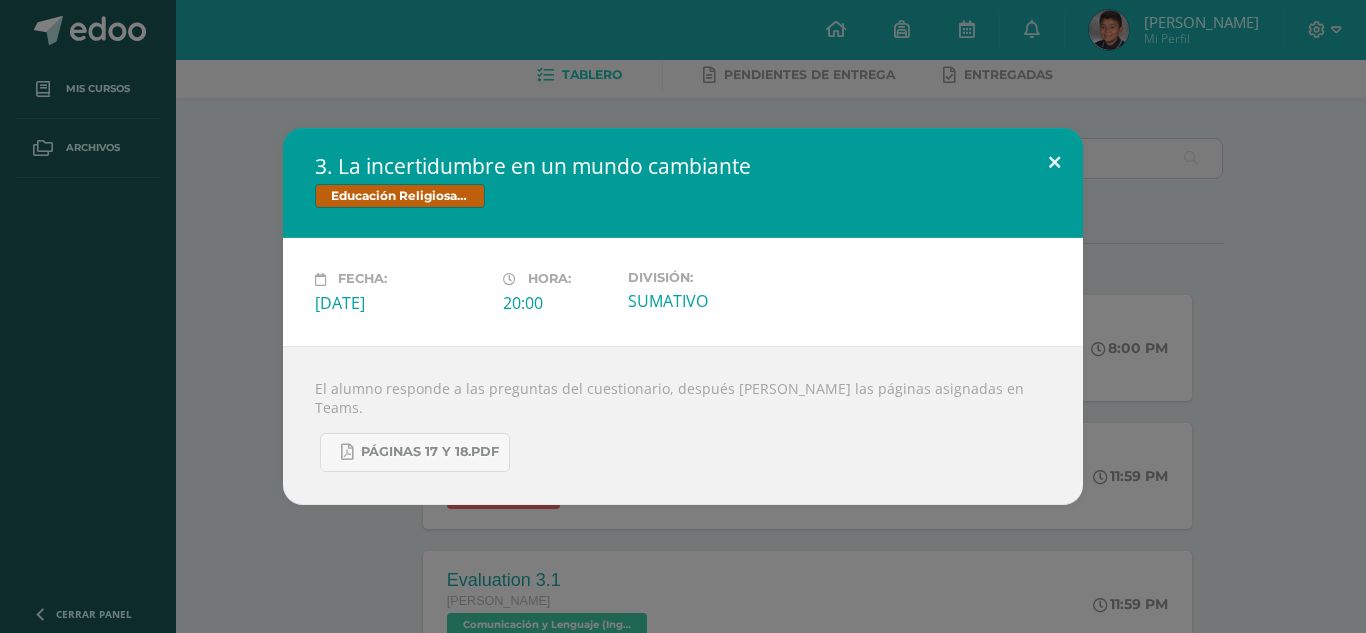 click at bounding box center (1054, 162) 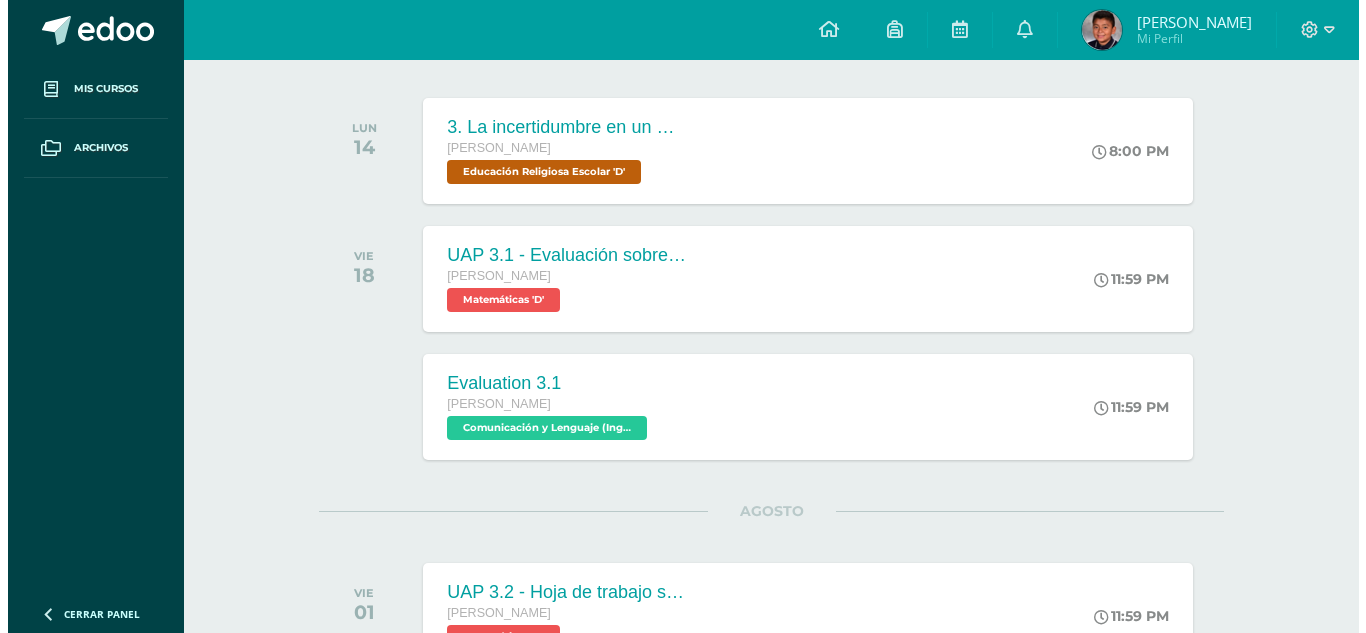 scroll, scrollTop: 300, scrollLeft: 0, axis: vertical 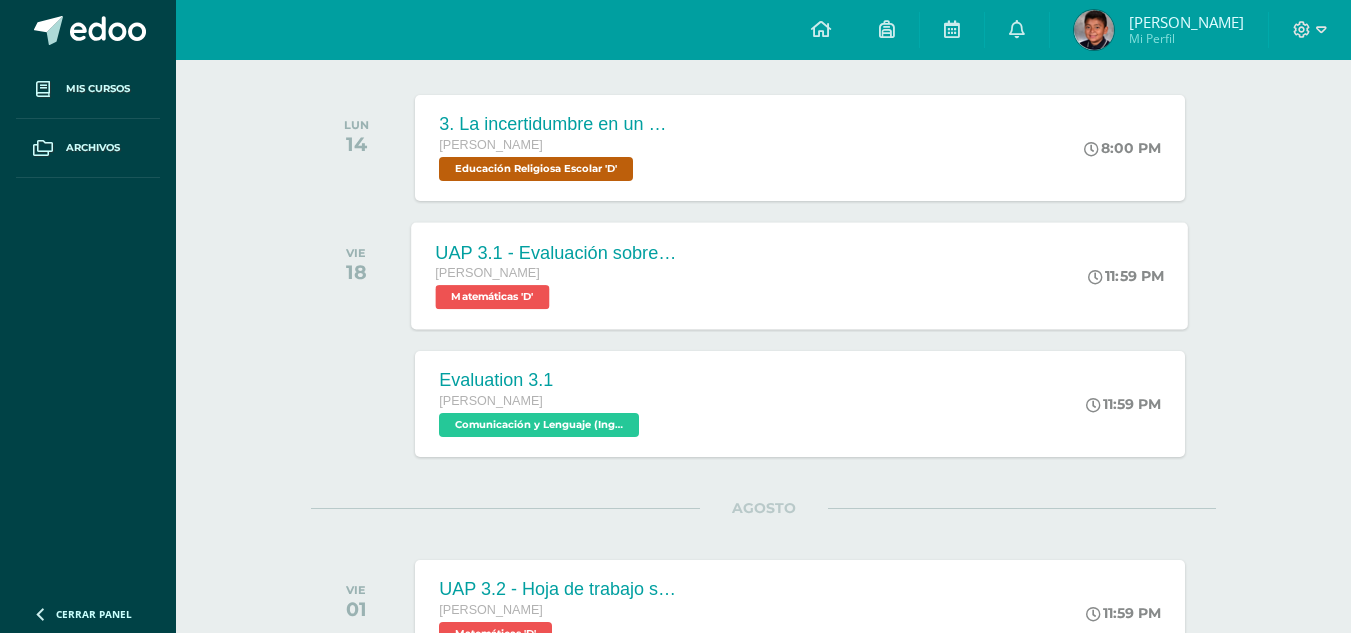 click on "Quinto Bachillerato
Matemáticas 'D'" at bounding box center (557, 286) 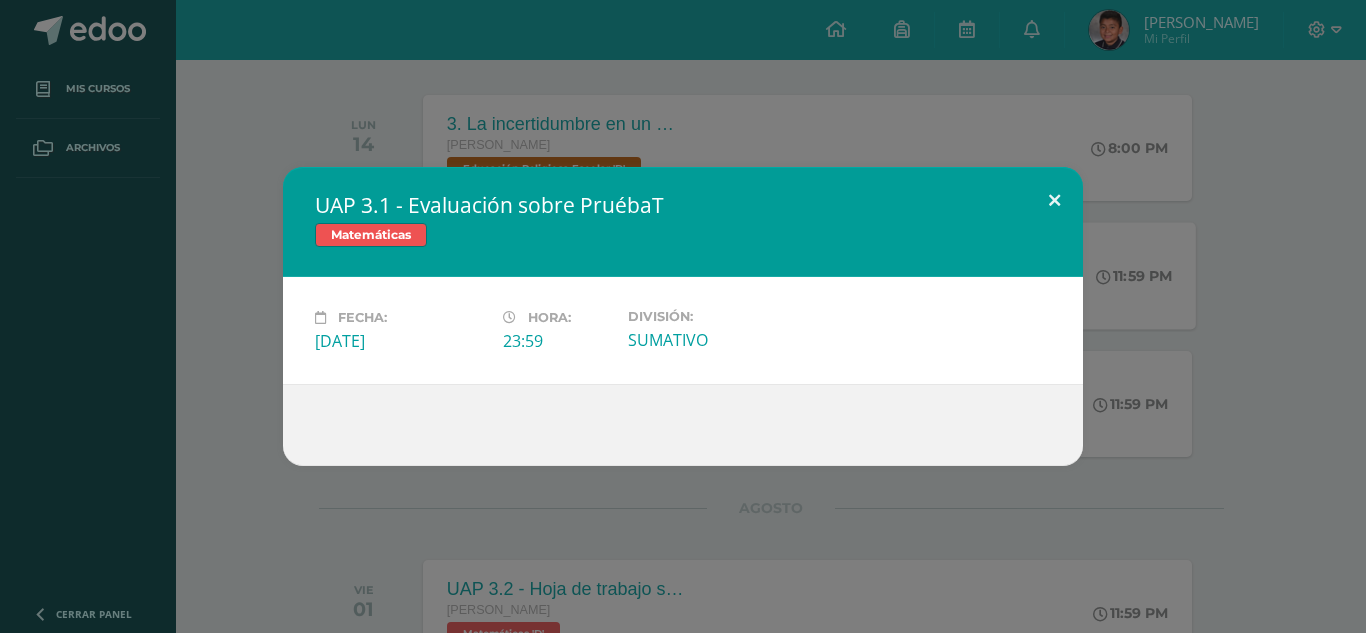 click at bounding box center [1054, 201] 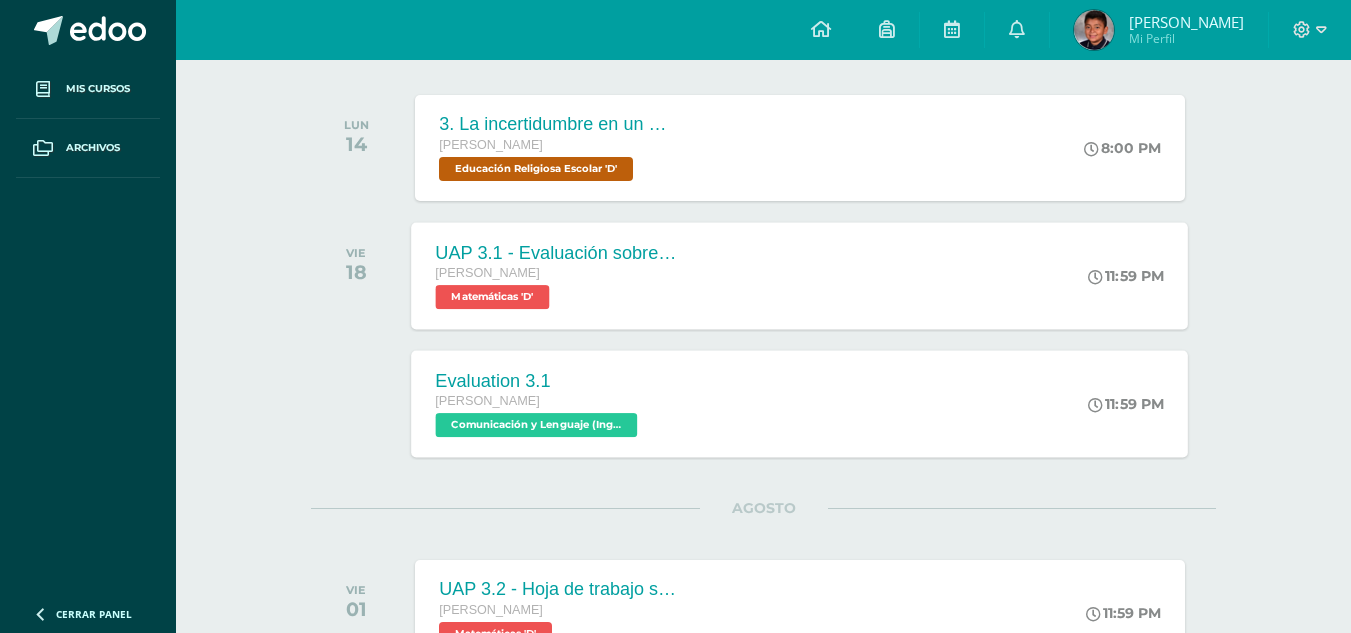 click on "Evaluation 3.1
Quinto Bachillerato
Comunicación y Lenguaje (Inglés) 'D'
11:59 PM
Evaluation 3.1
Comunicación y Lenguaje (Inglés)
Cargando contenido" at bounding box center [800, 403] 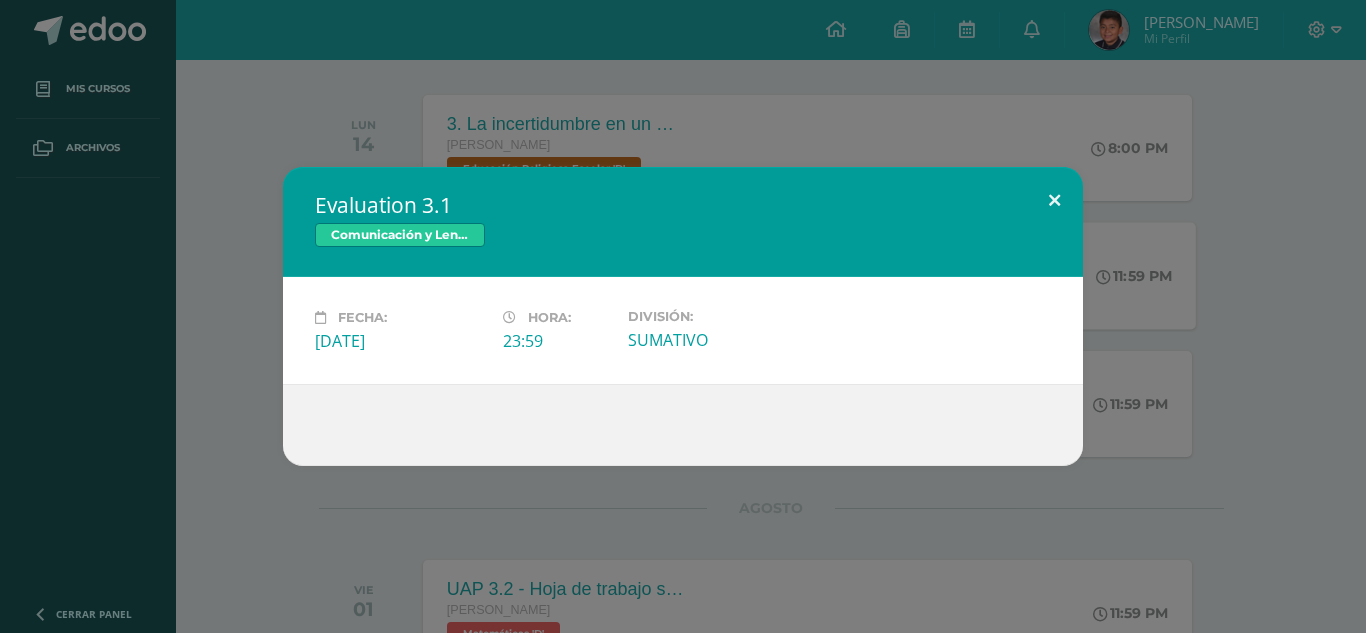 click at bounding box center [1054, 201] 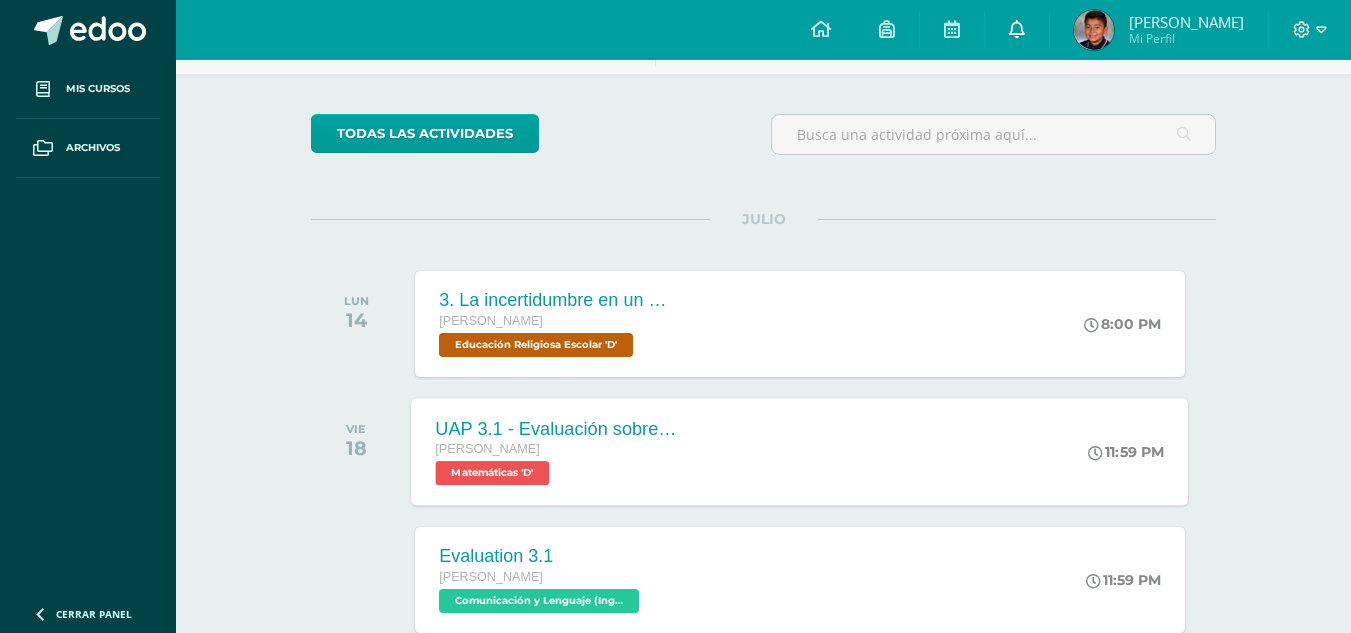 scroll, scrollTop: 0, scrollLeft: 0, axis: both 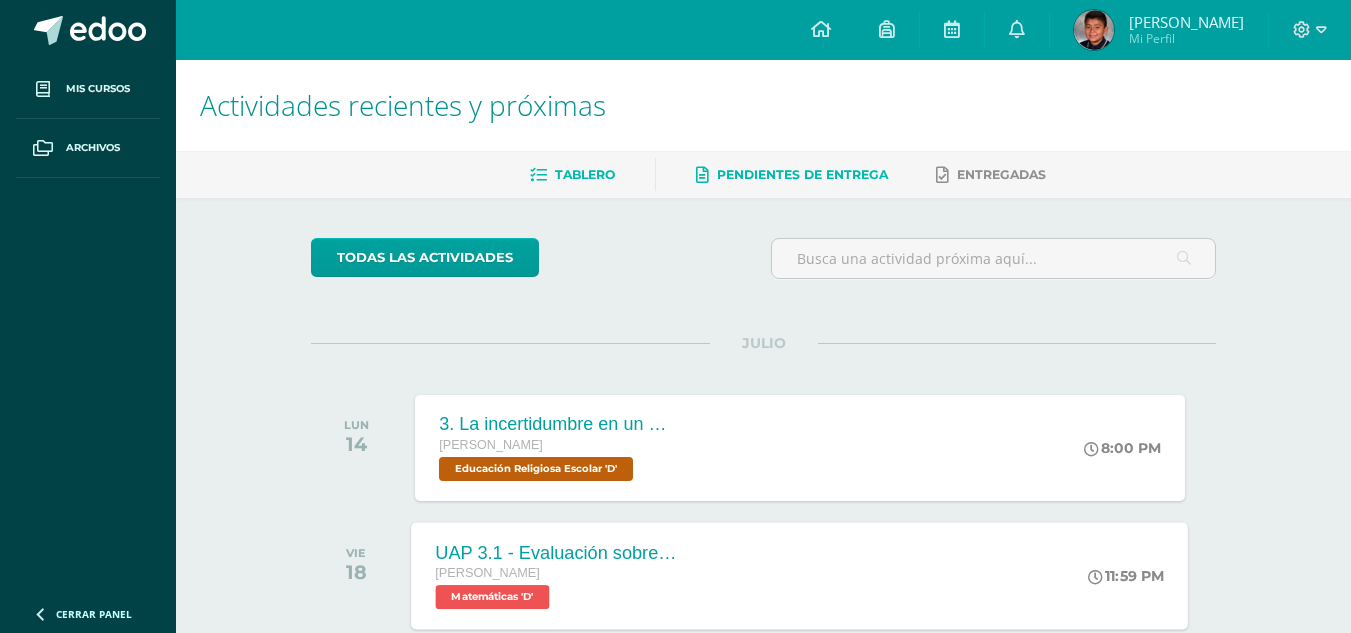 click on "Pendientes de entrega" at bounding box center (802, 174) 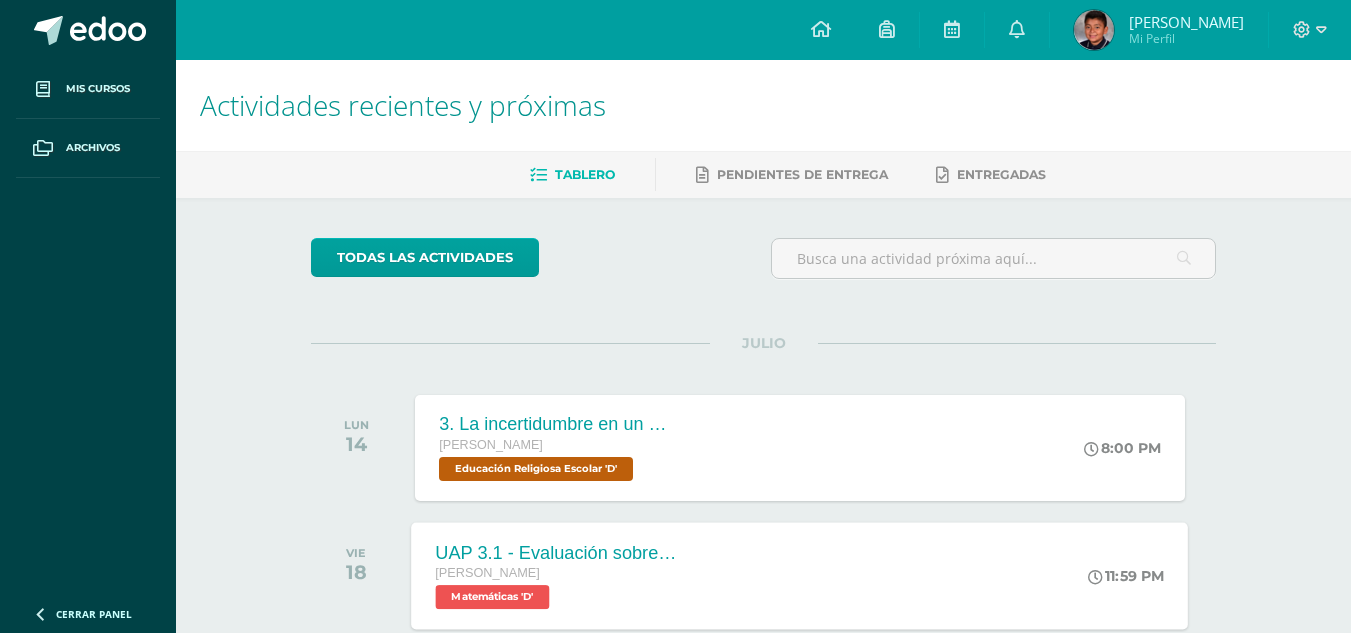click on "[PERSON_NAME]" at bounding box center (1186, 22) 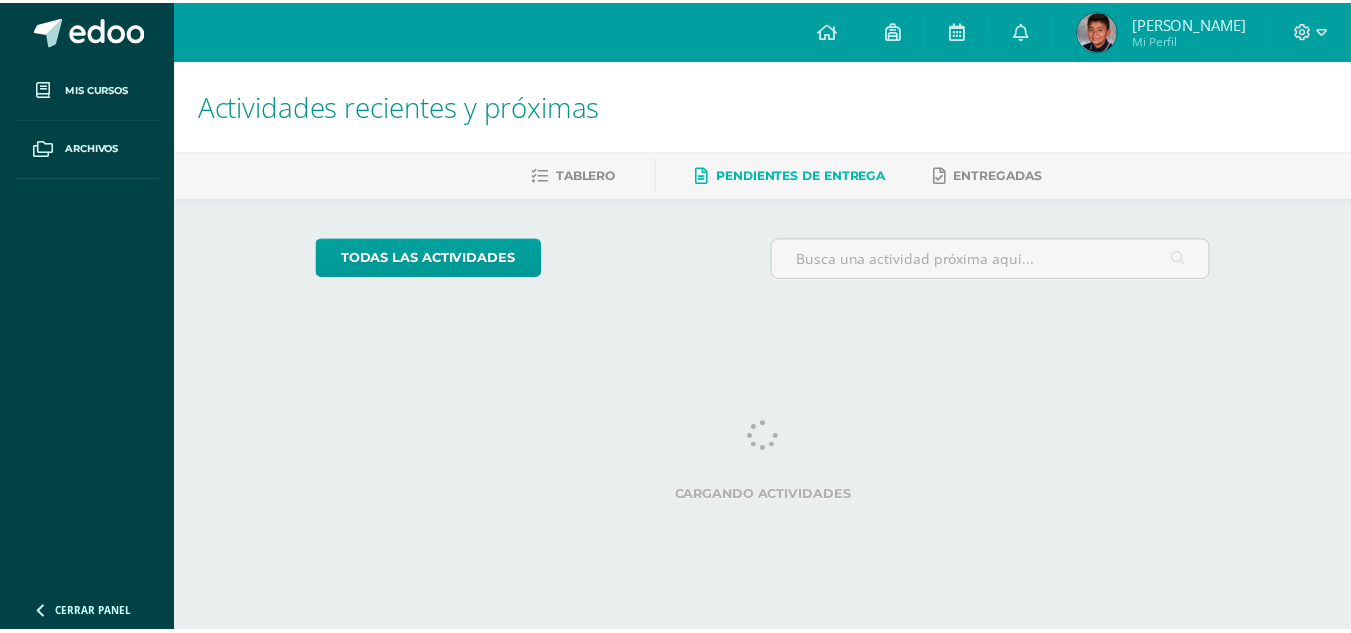 scroll, scrollTop: 0, scrollLeft: 0, axis: both 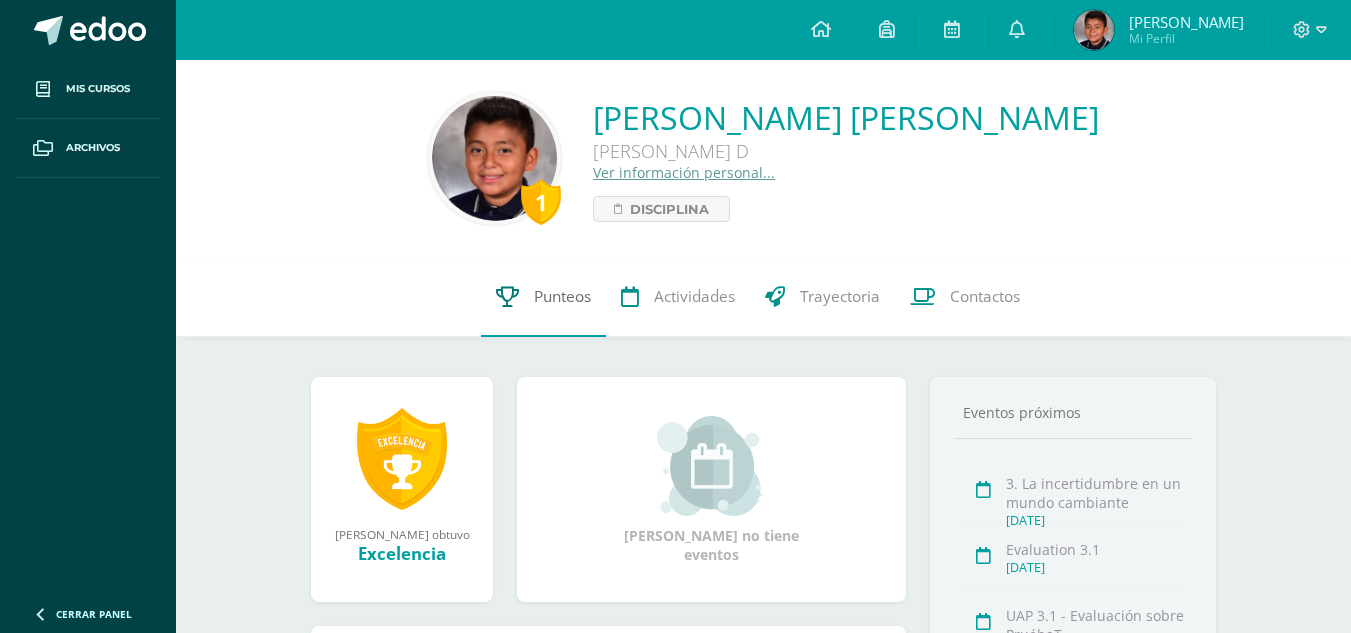 click on "Punteos" at bounding box center (543, 297) 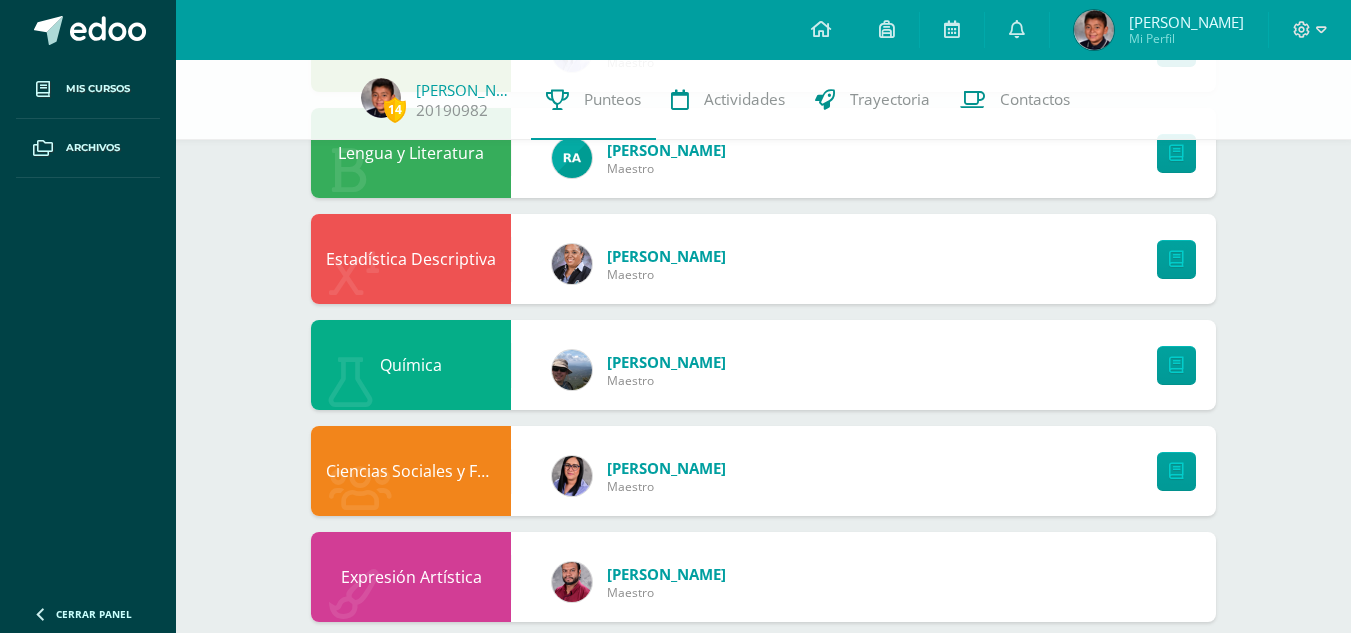 scroll, scrollTop: 1083, scrollLeft: 0, axis: vertical 